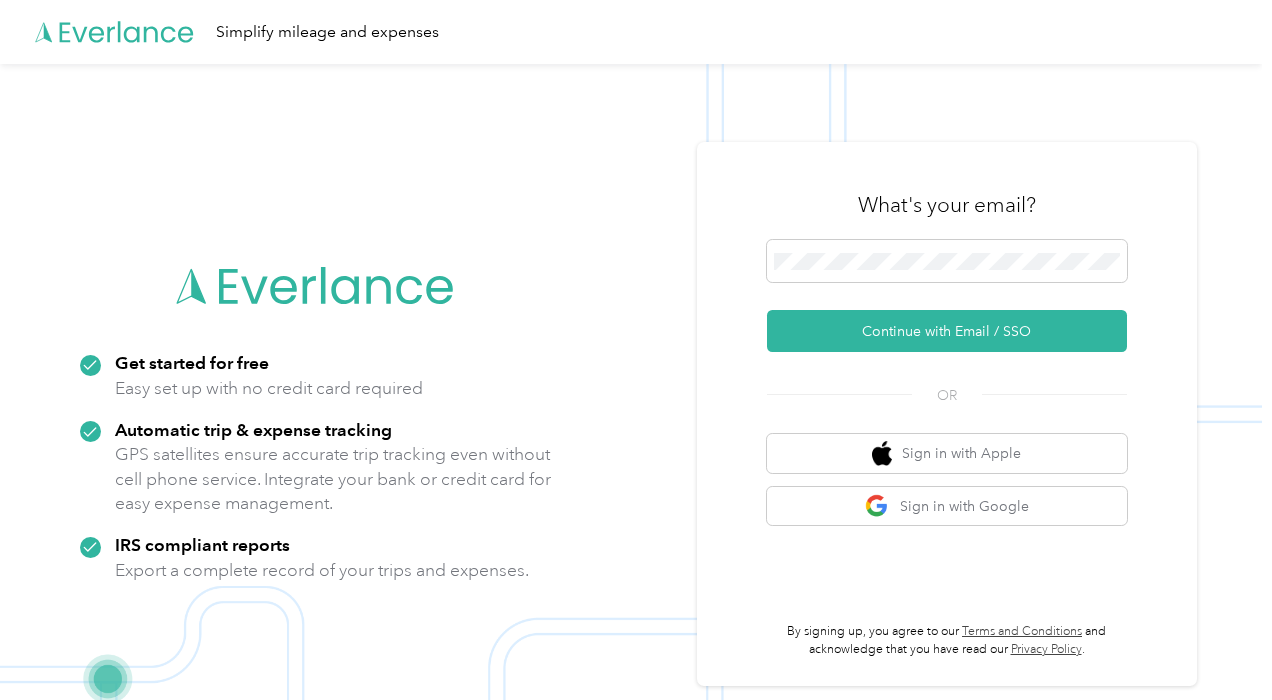 scroll, scrollTop: 0, scrollLeft: 0, axis: both 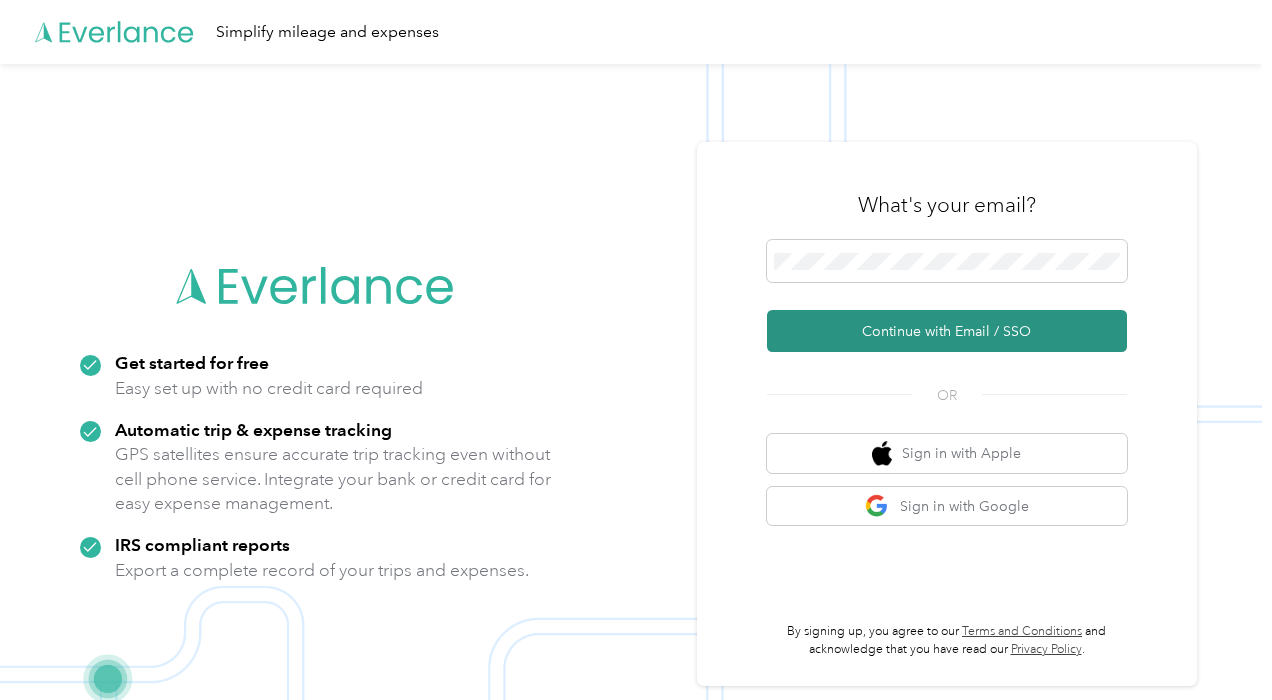 click on "Continue with Email / SSO" at bounding box center (947, 331) 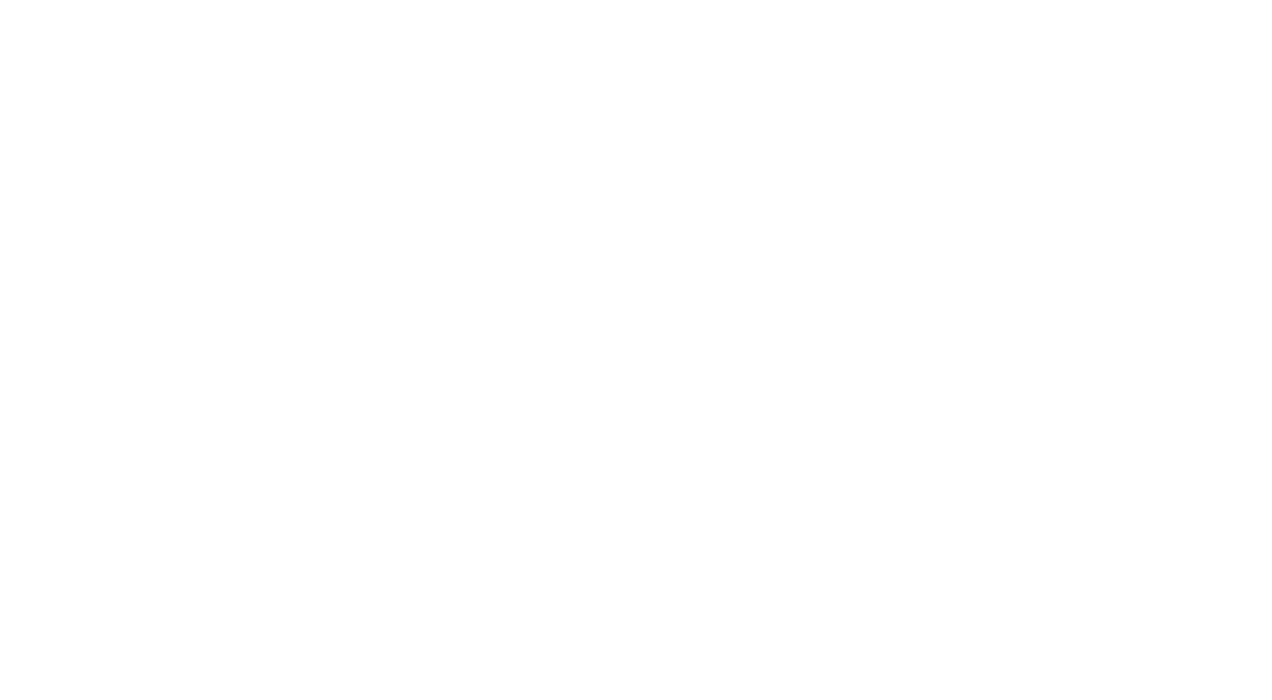 scroll, scrollTop: 0, scrollLeft: 0, axis: both 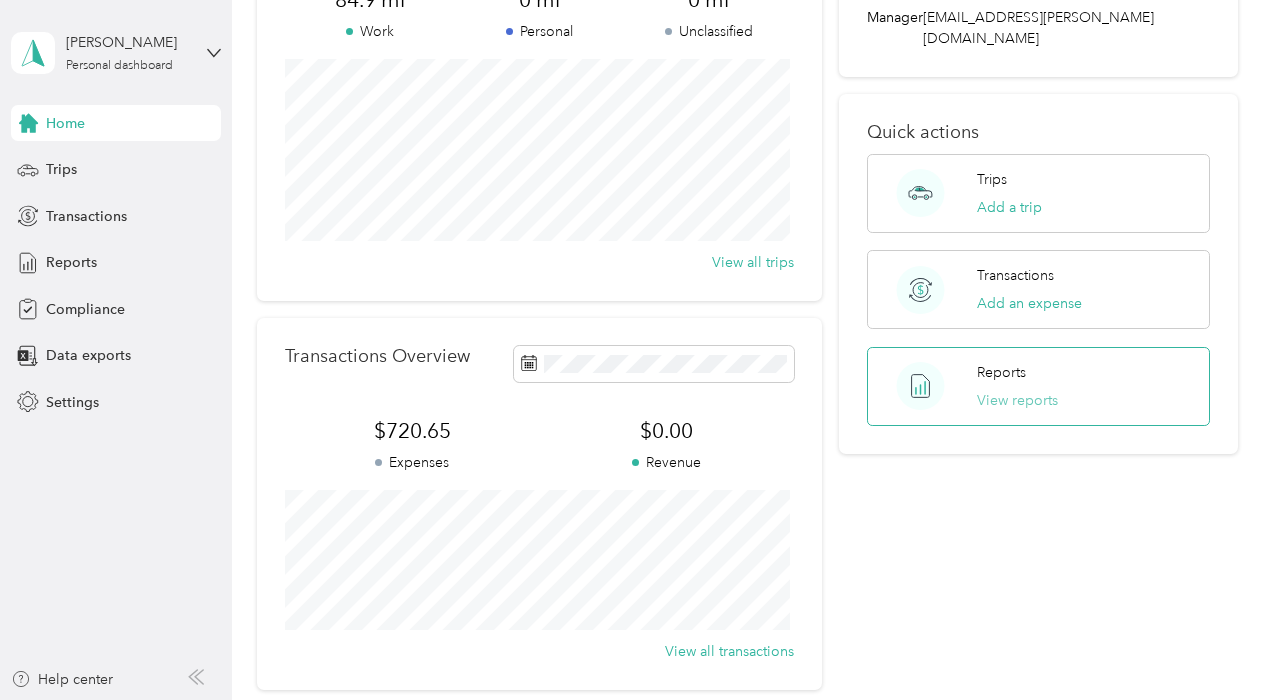 click on "View reports" at bounding box center [1017, 400] 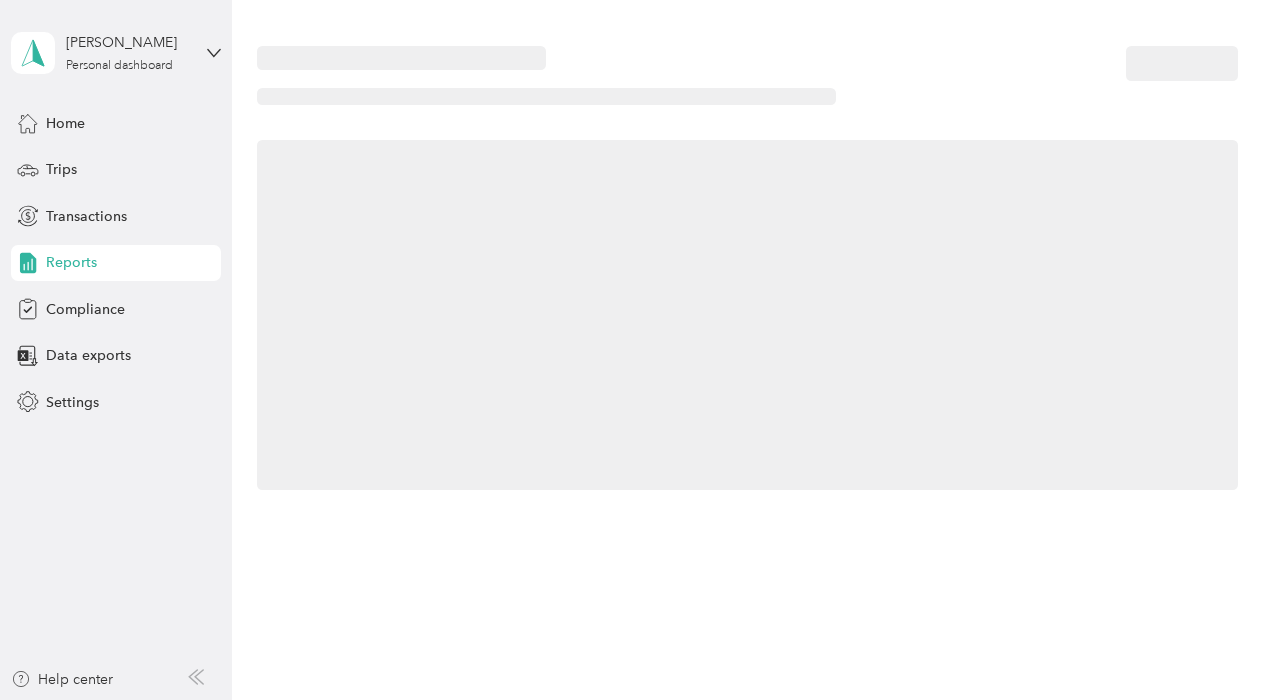 scroll, scrollTop: 0, scrollLeft: 0, axis: both 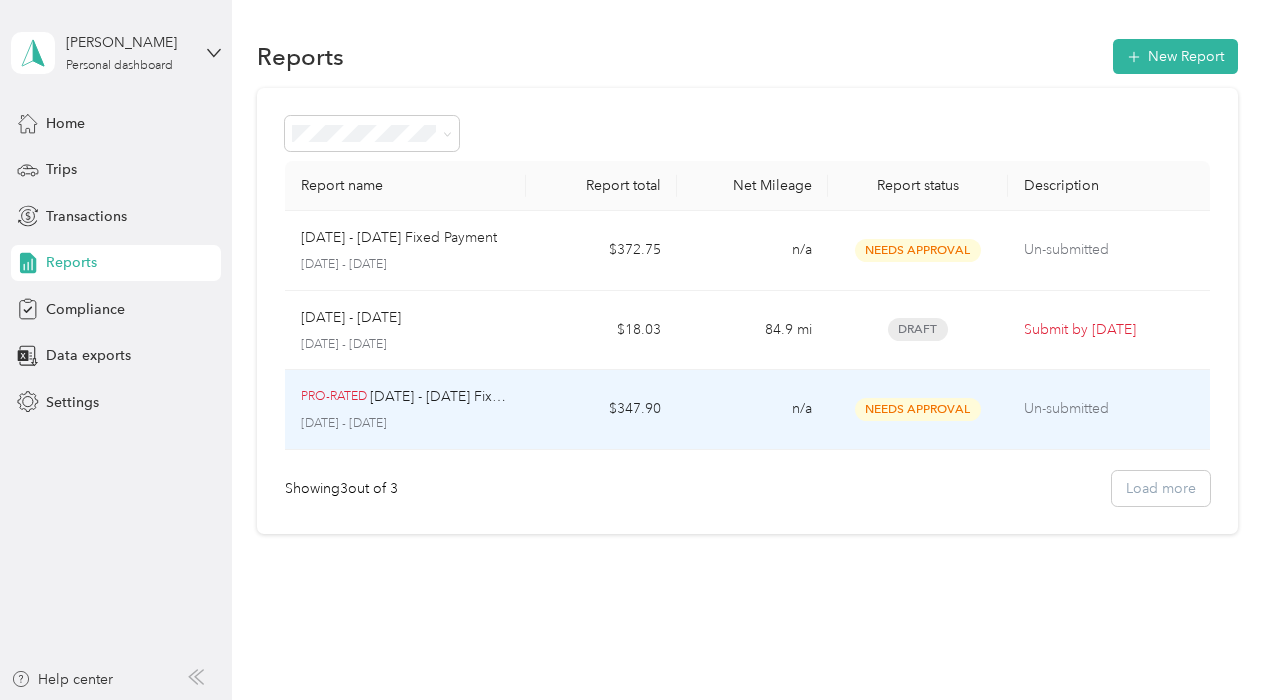 click on "PRO-RATED [DATE] - [DATE] Fixed Payment [DATE] - [DATE]" at bounding box center [405, 410] 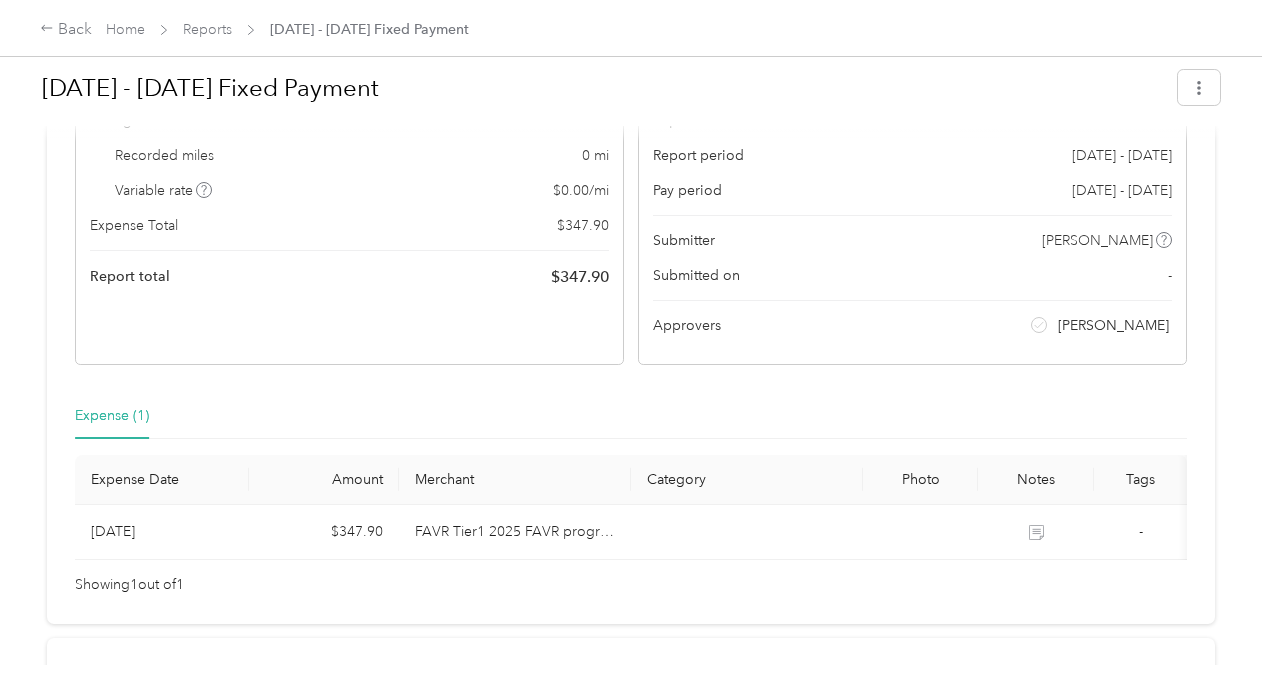 scroll, scrollTop: 0, scrollLeft: 0, axis: both 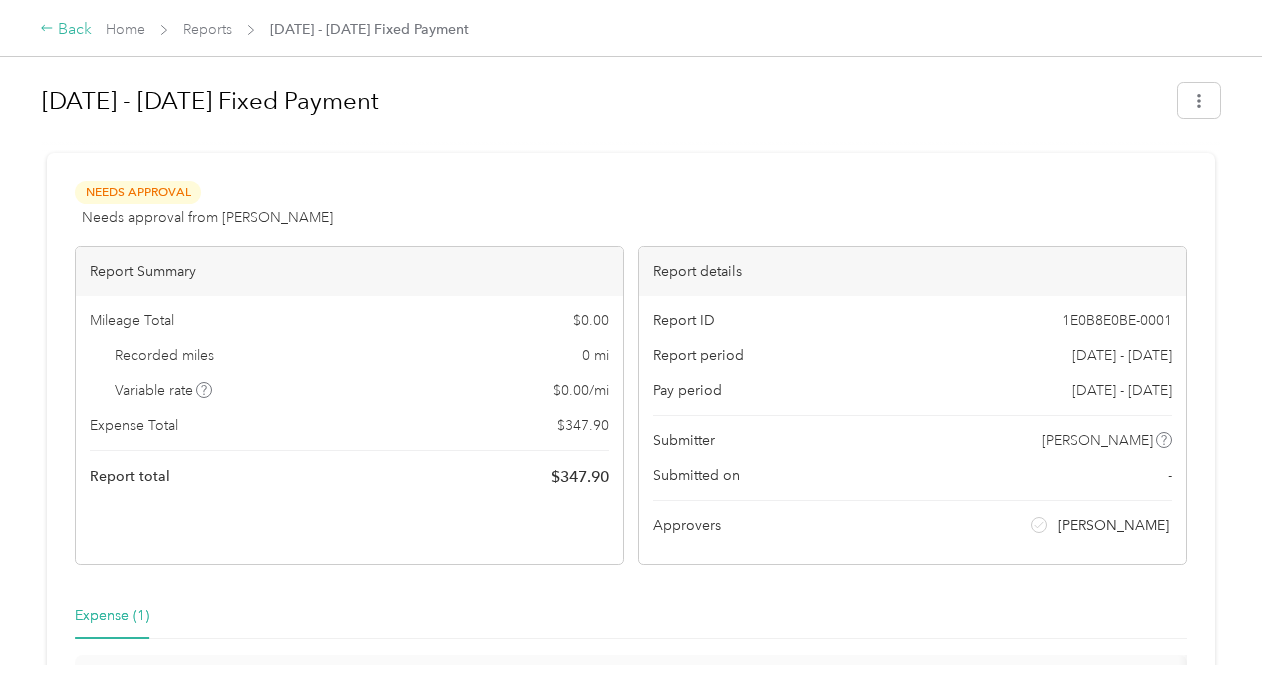 click on "Back" at bounding box center [66, 30] 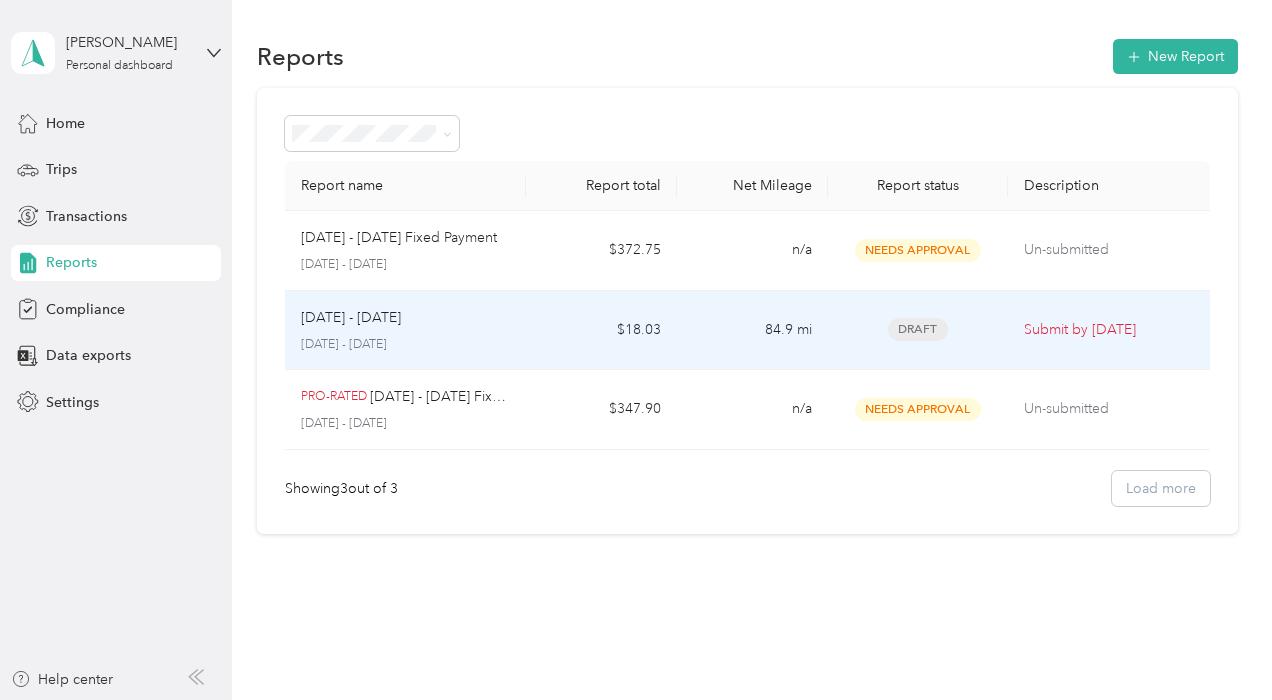 click on "[DATE] - [DATE]" at bounding box center [405, 318] 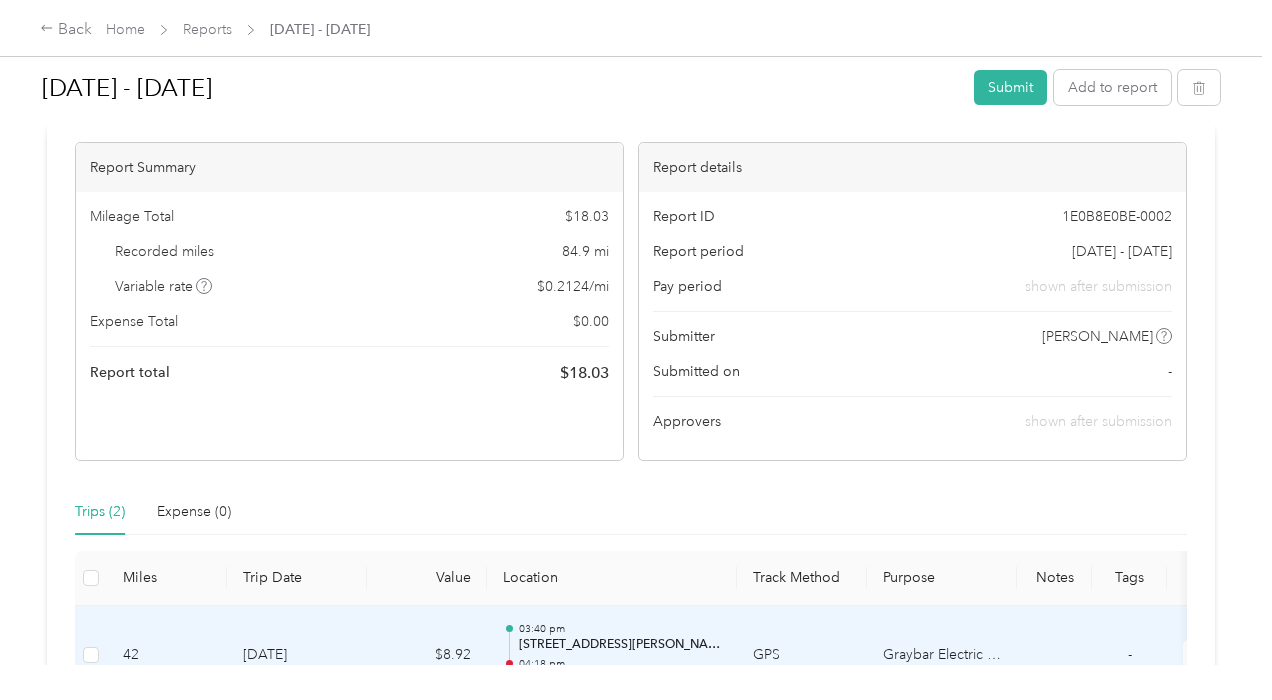 scroll, scrollTop: 0, scrollLeft: 0, axis: both 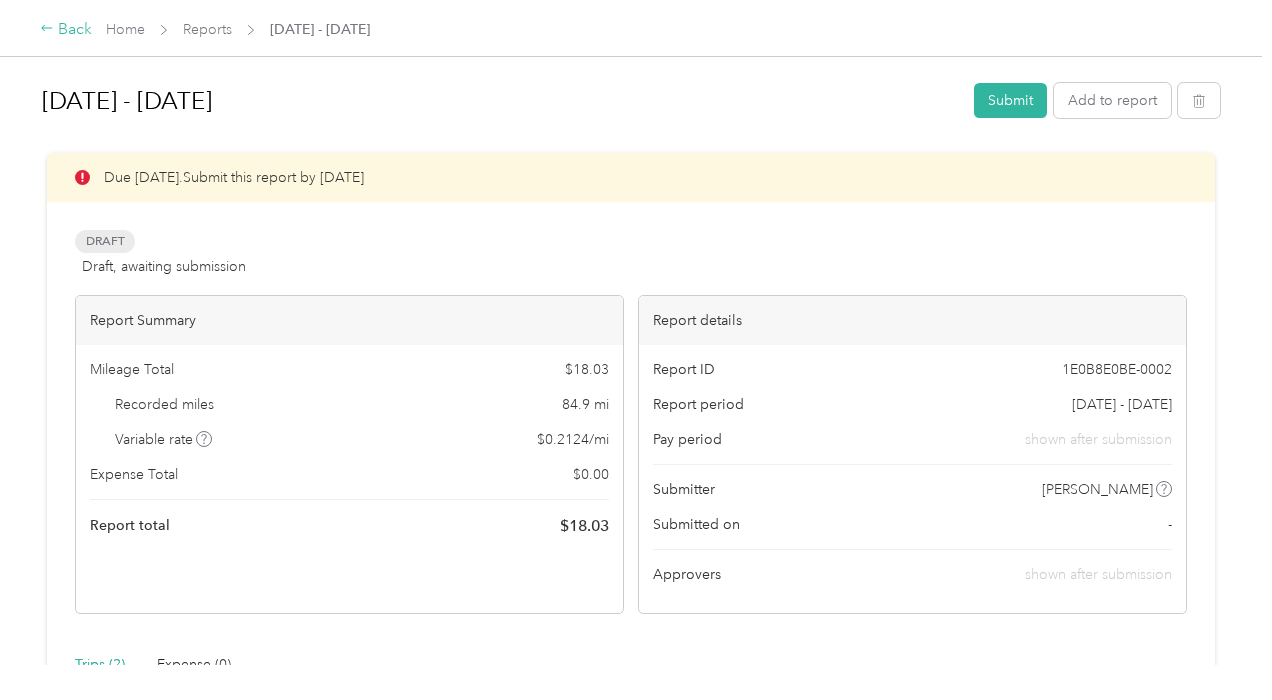 click on "Back" at bounding box center [66, 30] 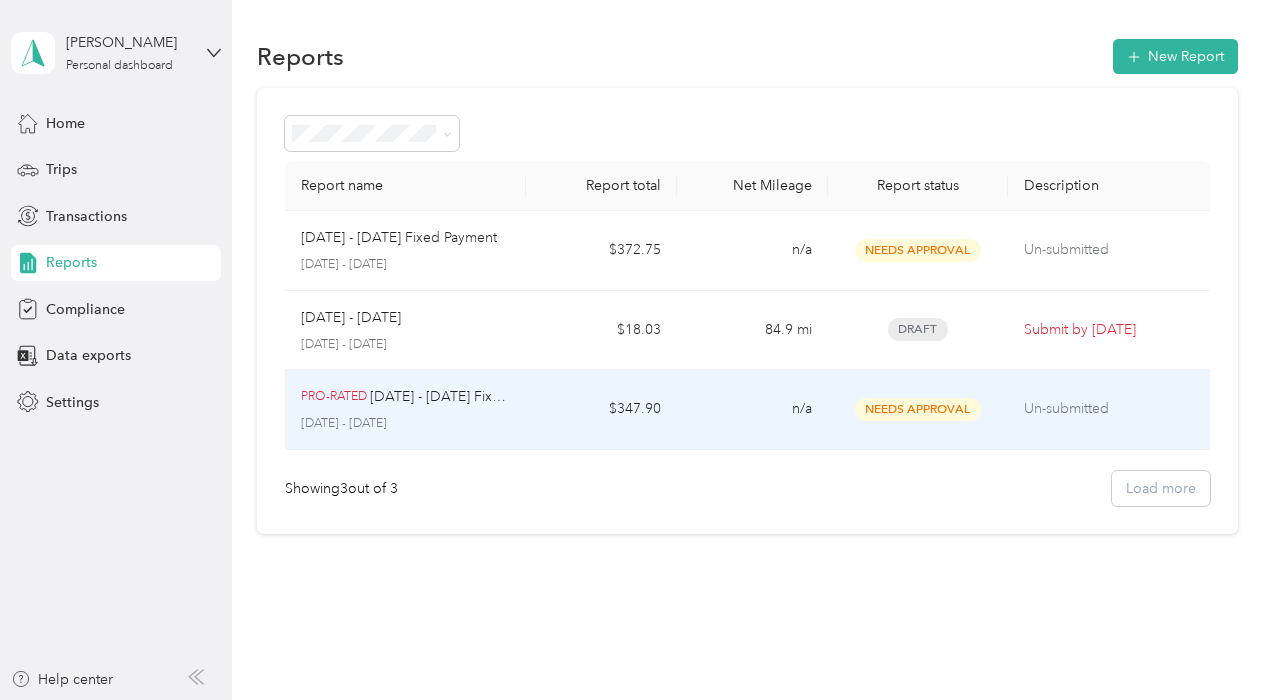 click on "PRO-RATED [DATE] - [DATE] Fixed Payment [DATE] - [DATE]" at bounding box center (405, 409) 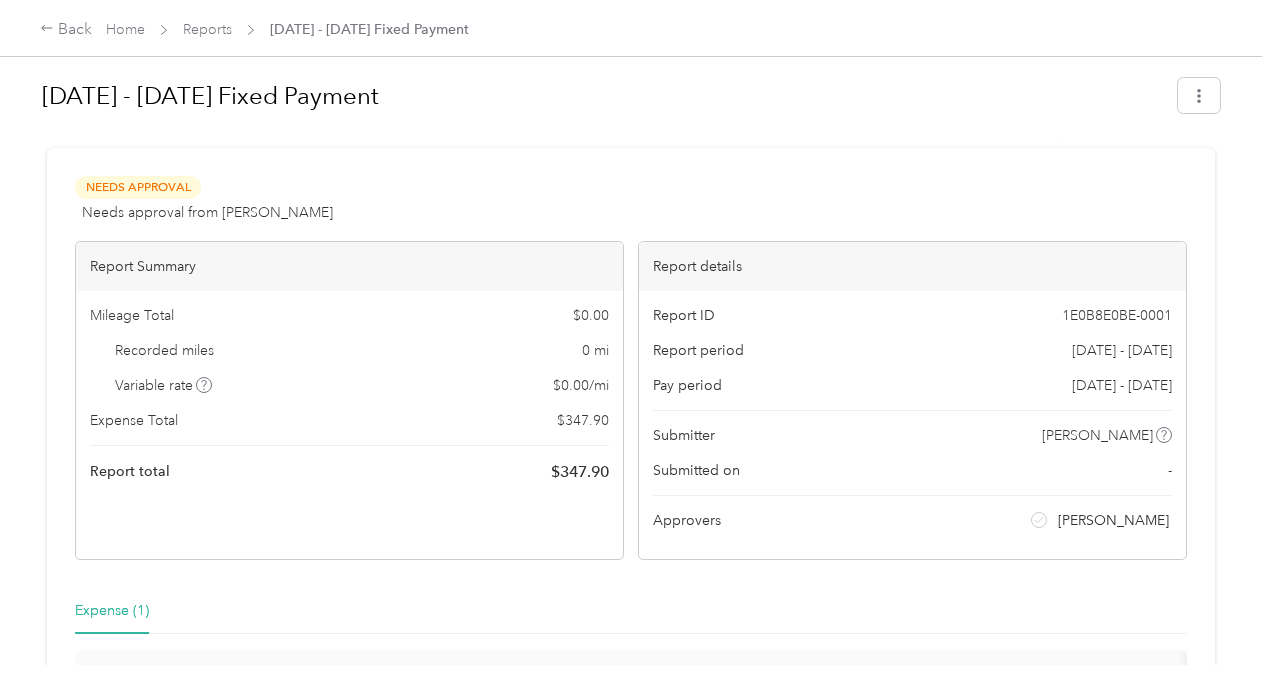 scroll, scrollTop: 0, scrollLeft: 0, axis: both 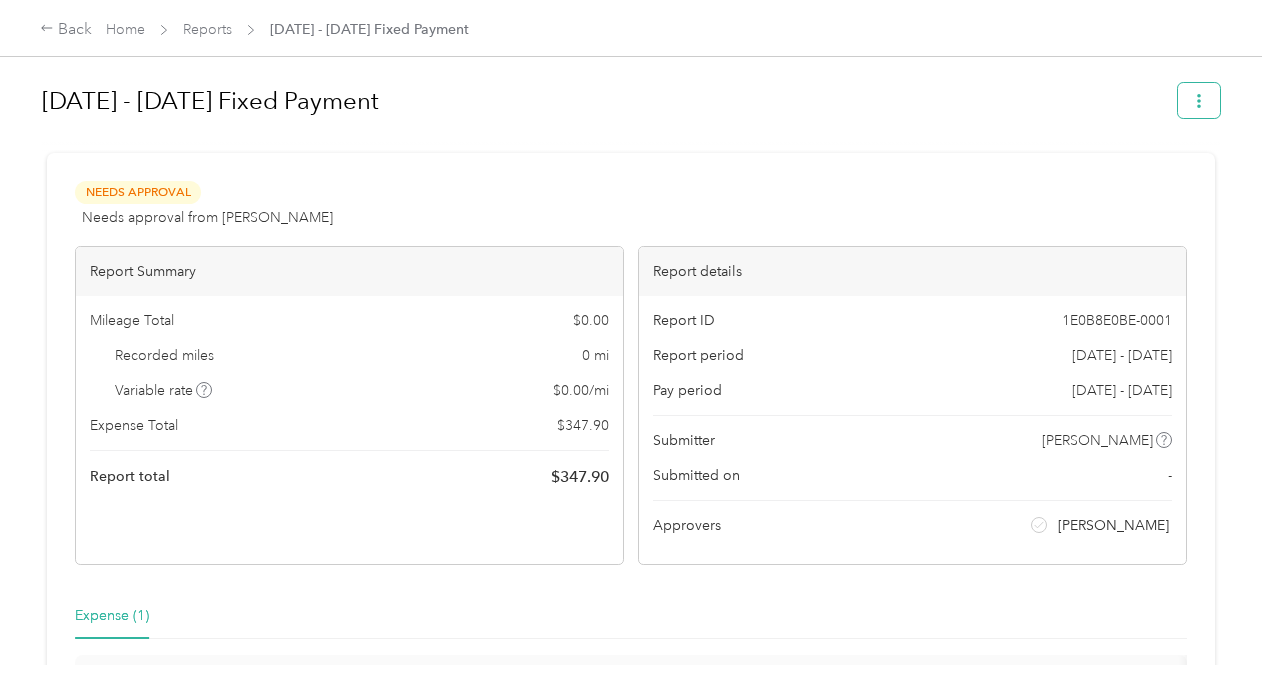 click 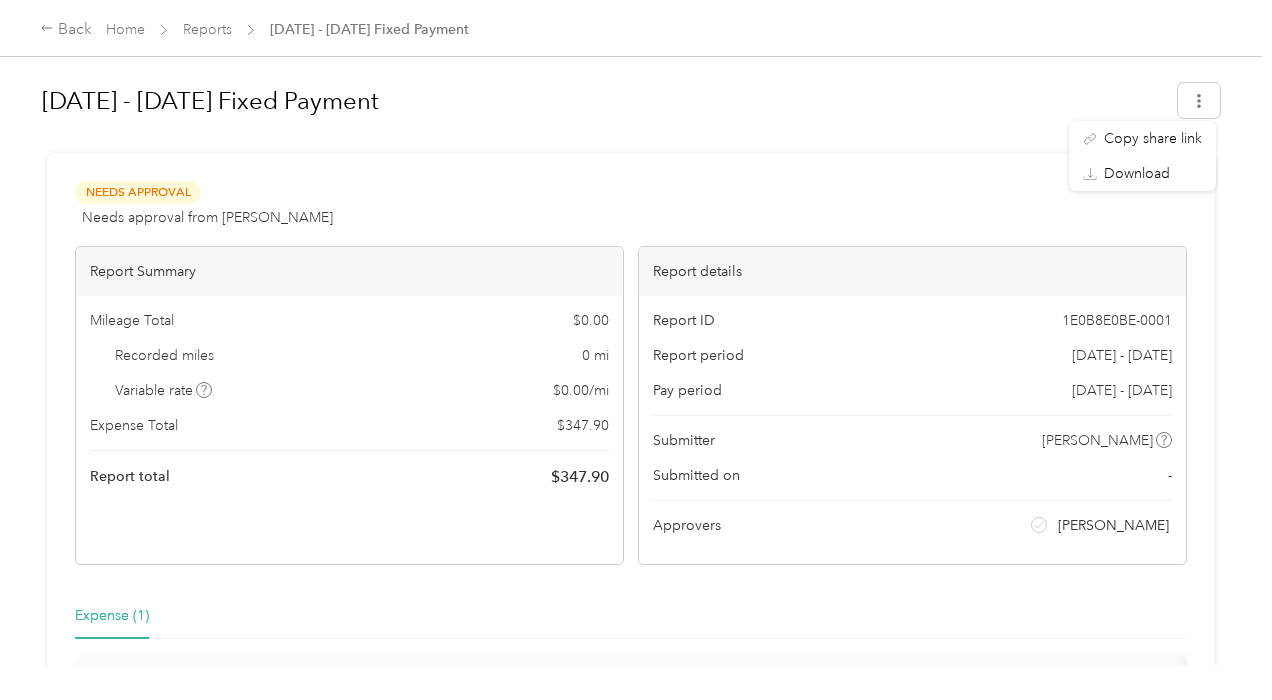 click on "[DATE] - [DATE] Fixed Payment" at bounding box center (603, 101) 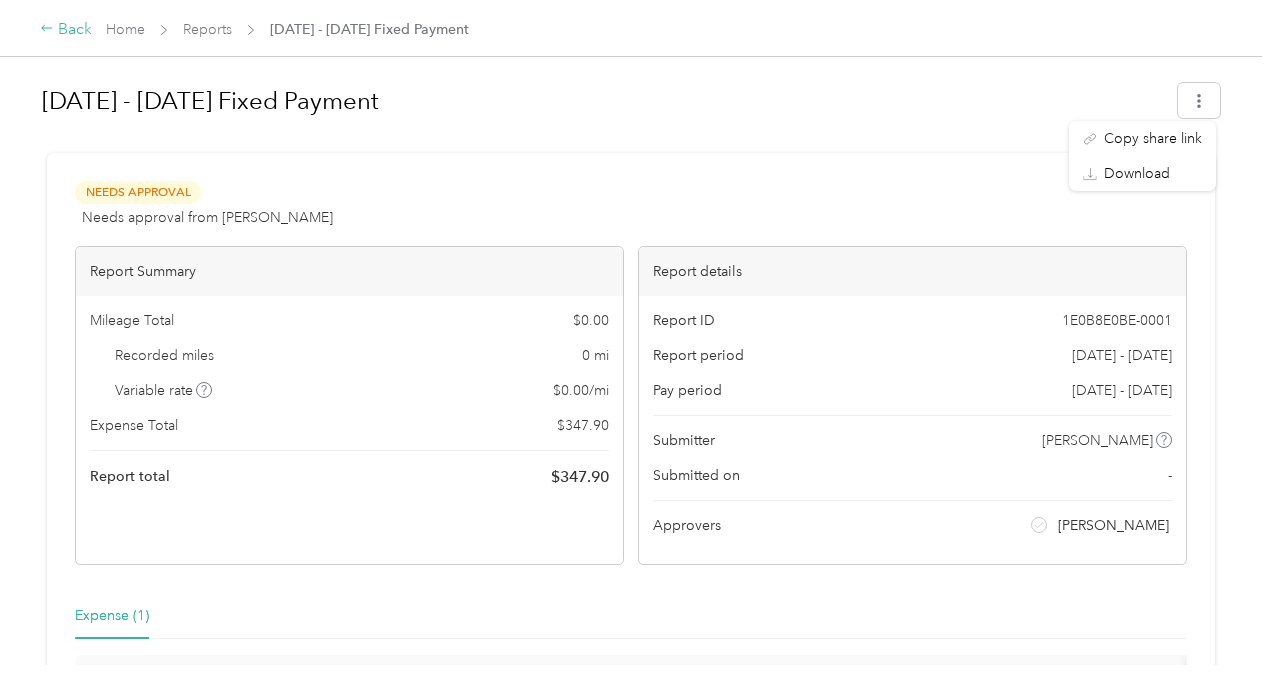 click on "Back" at bounding box center [66, 30] 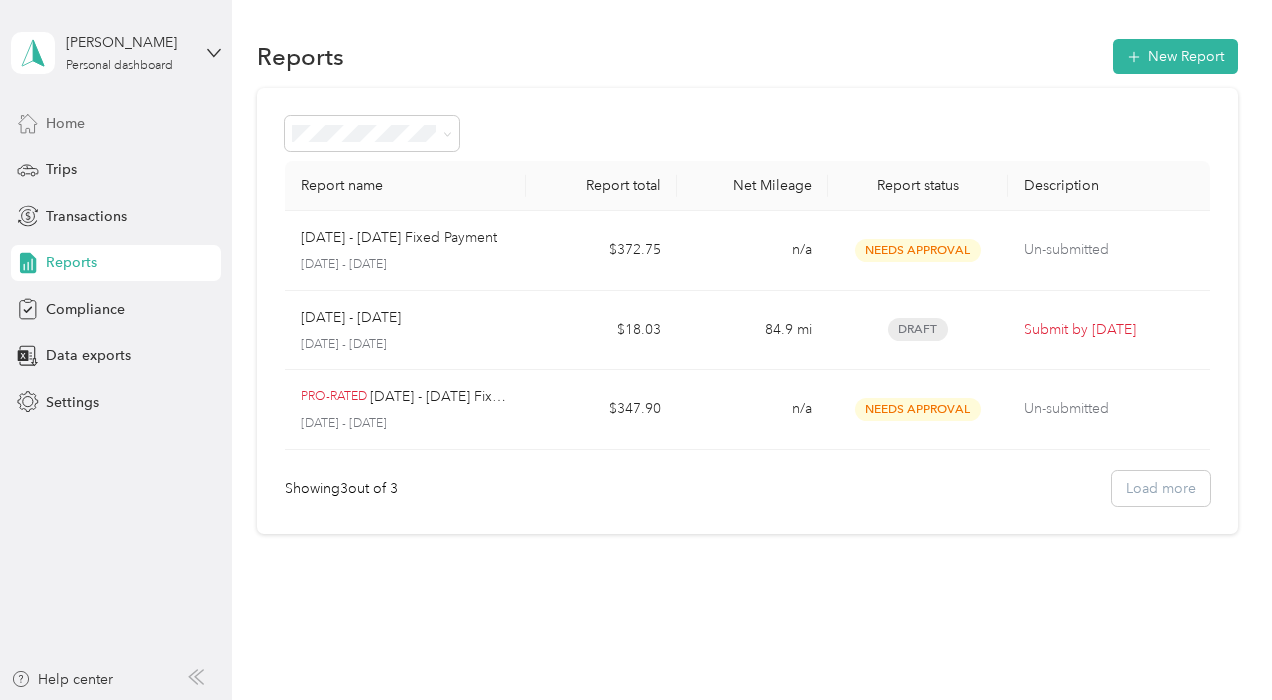 click on "Home" at bounding box center (65, 123) 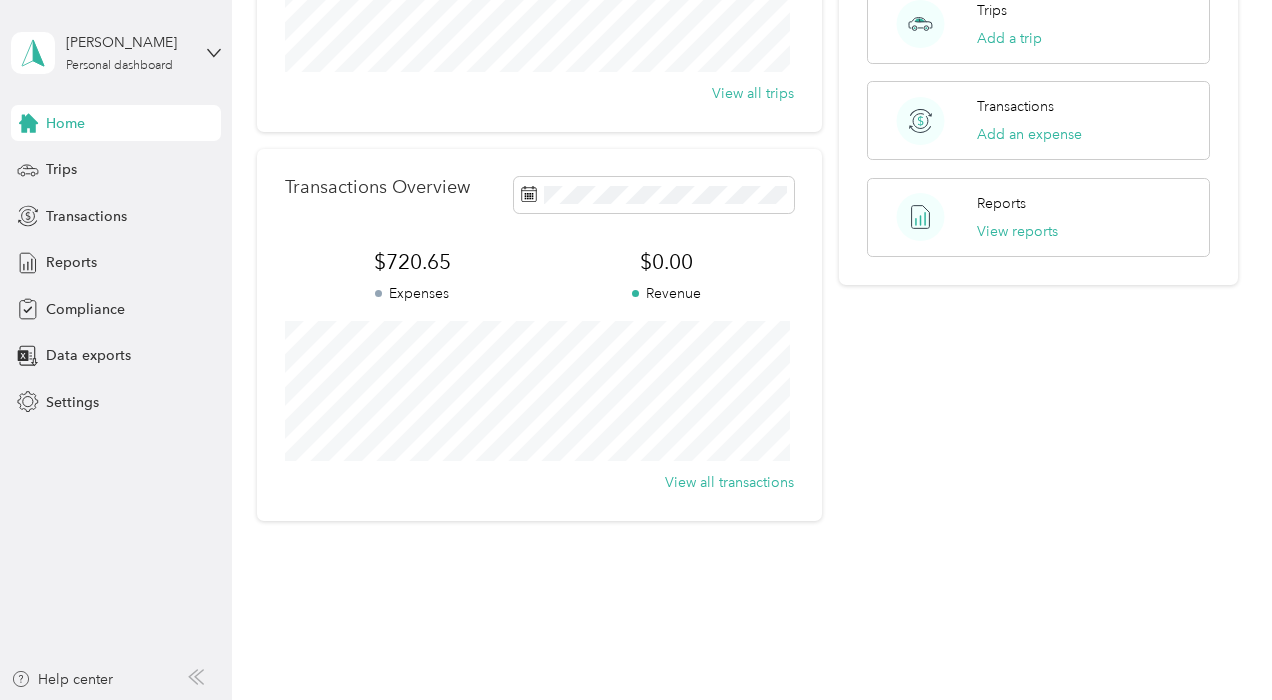 scroll, scrollTop: 396, scrollLeft: 0, axis: vertical 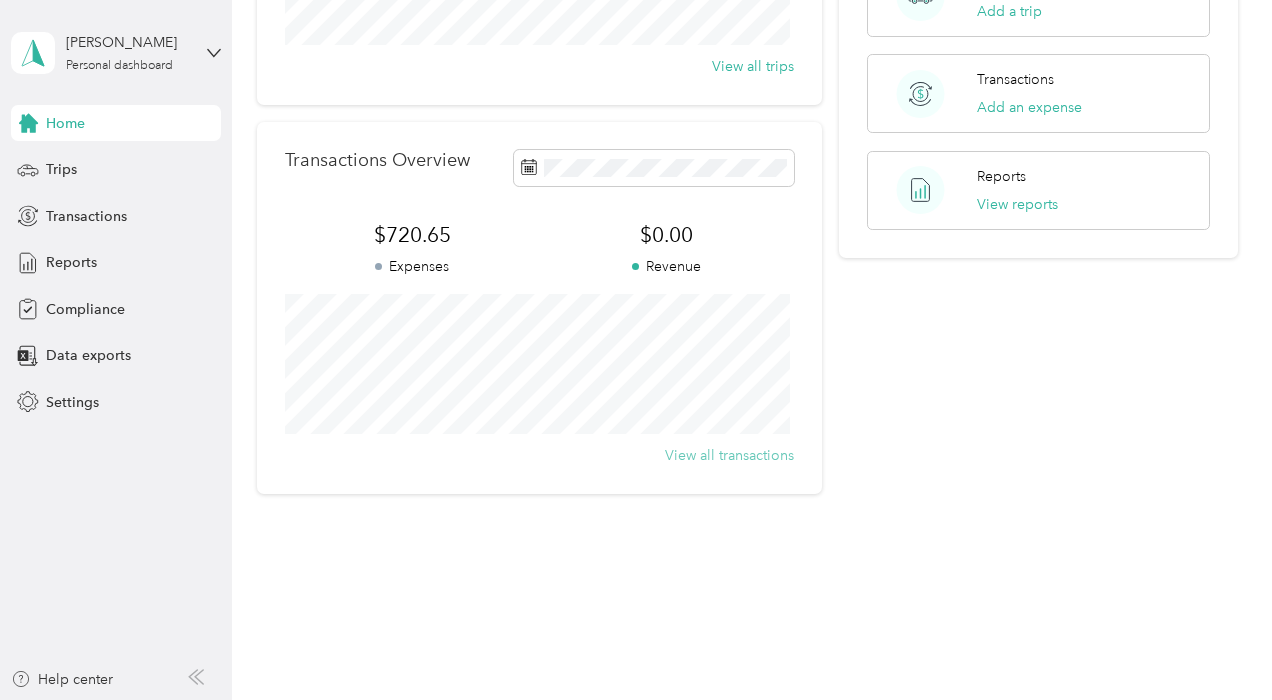 click on "View all transactions" at bounding box center [729, 455] 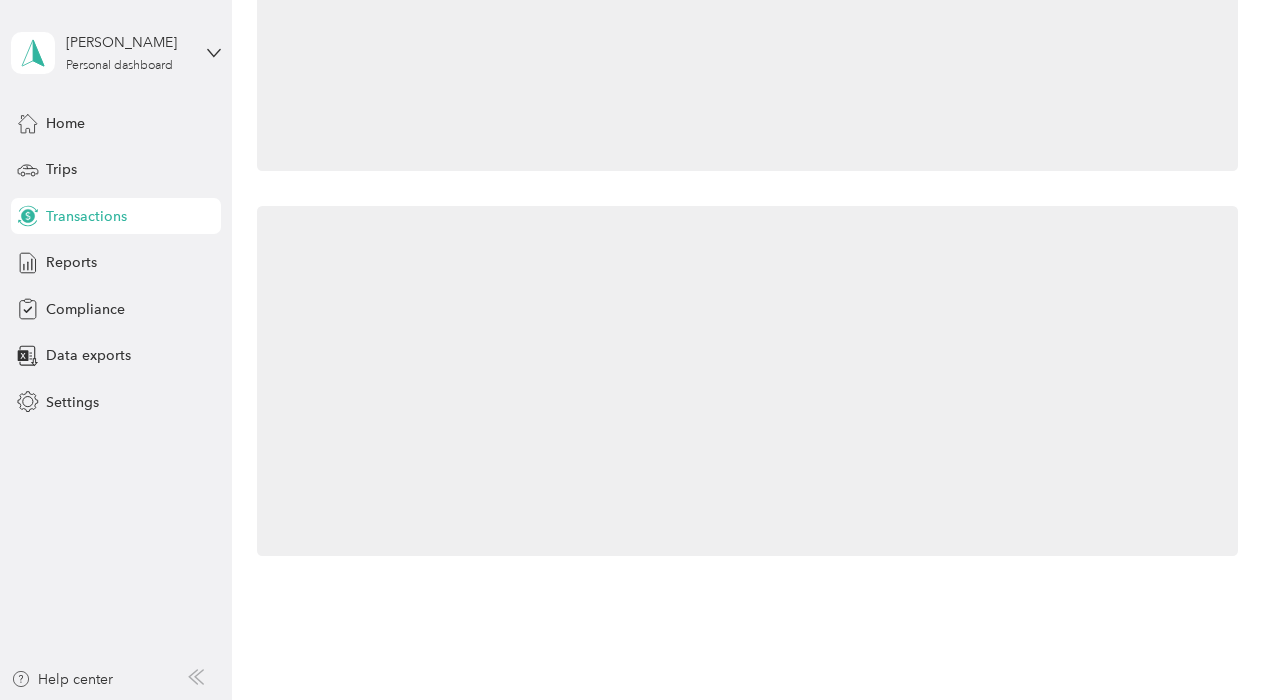 scroll, scrollTop: 178, scrollLeft: 0, axis: vertical 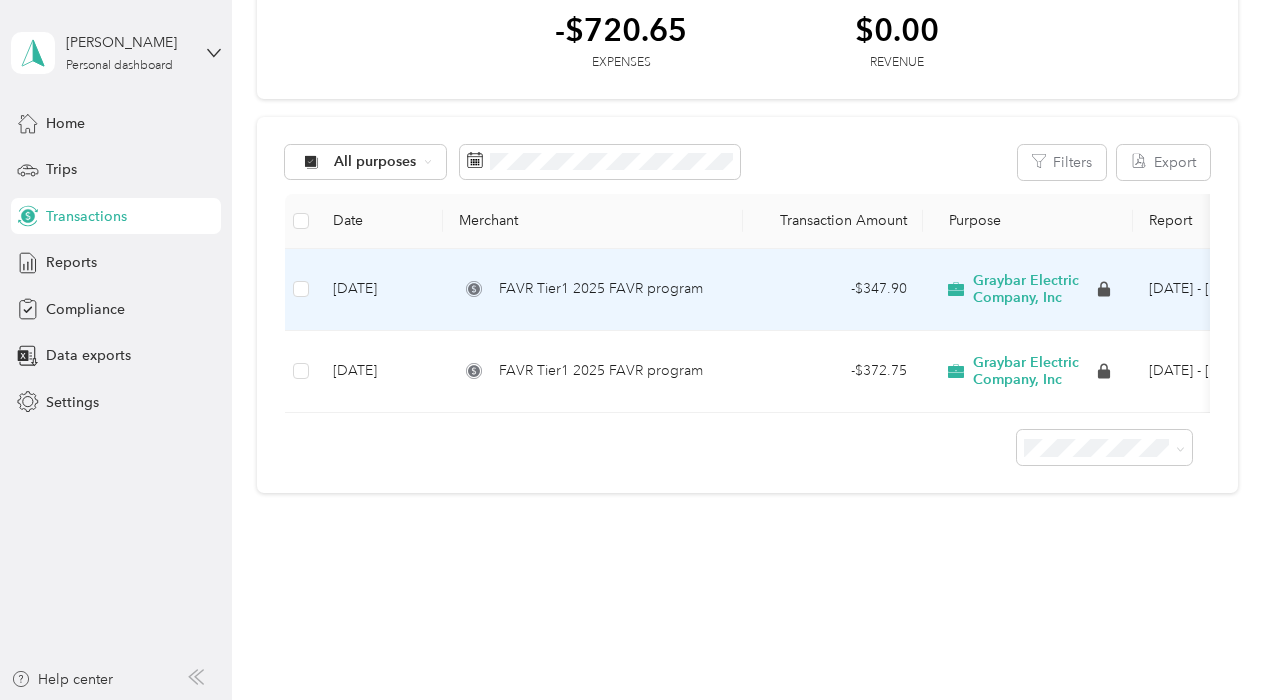 click on "FAVR Tier1 2025 FAVR program" at bounding box center (601, 289) 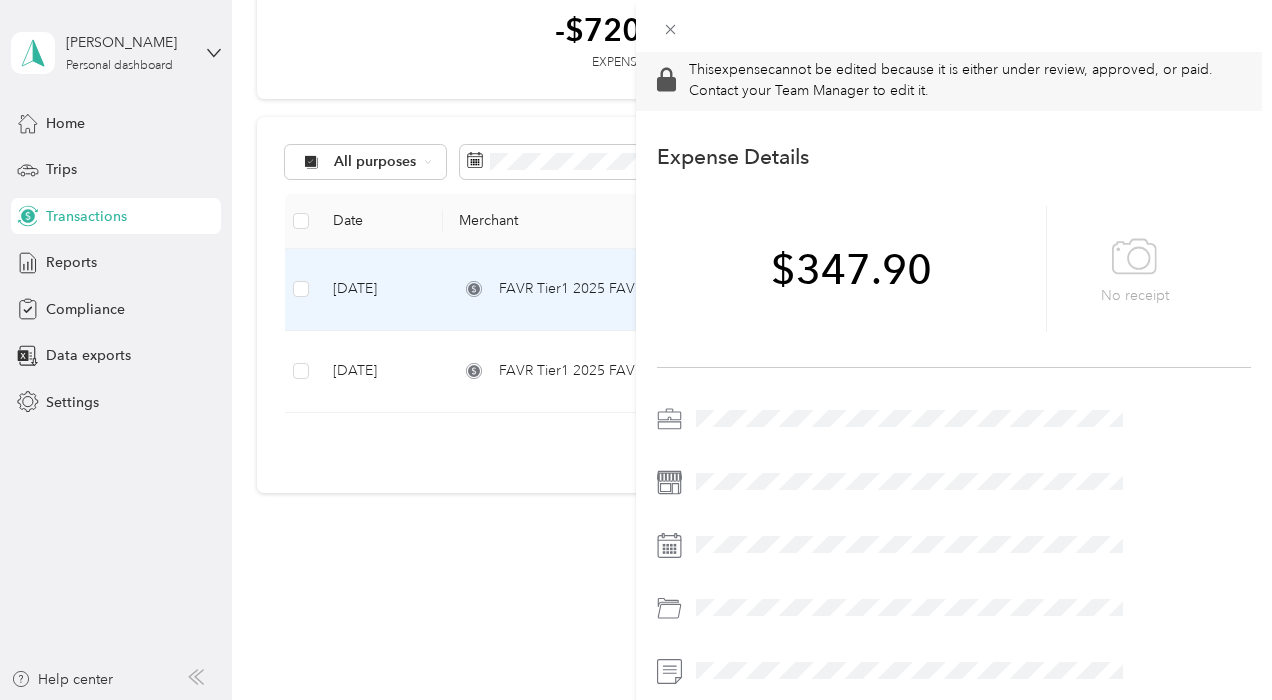 scroll, scrollTop: 0, scrollLeft: 0, axis: both 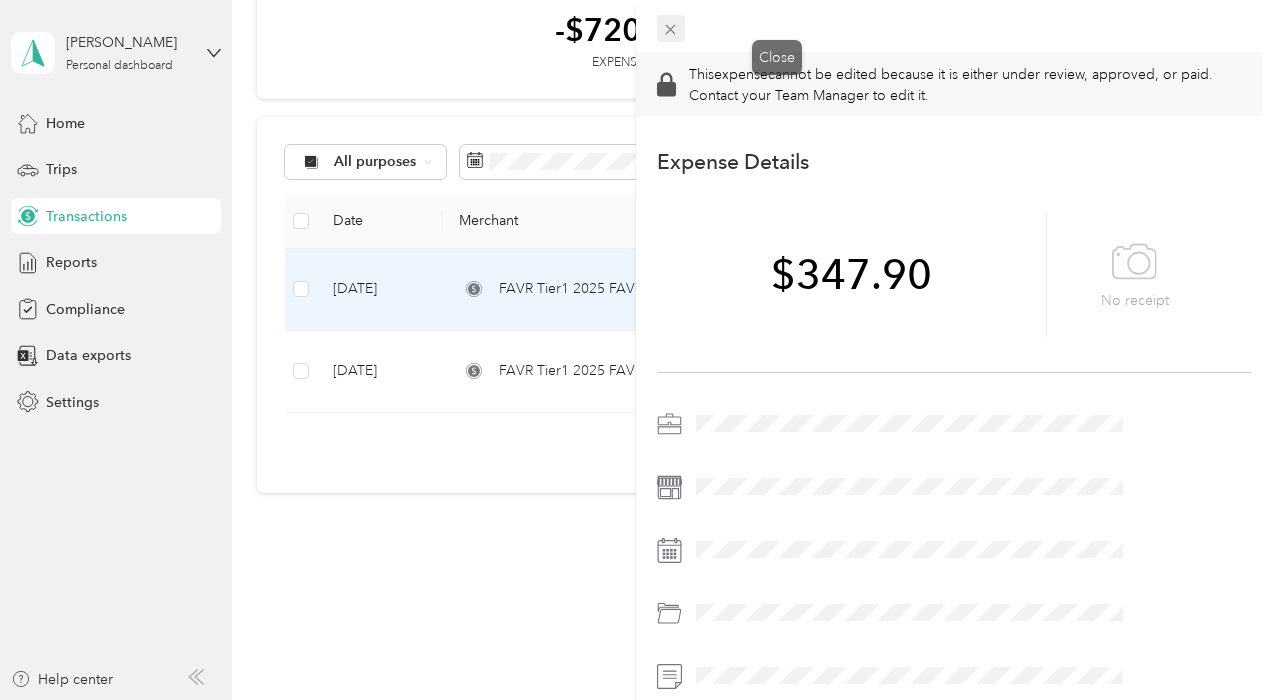 click 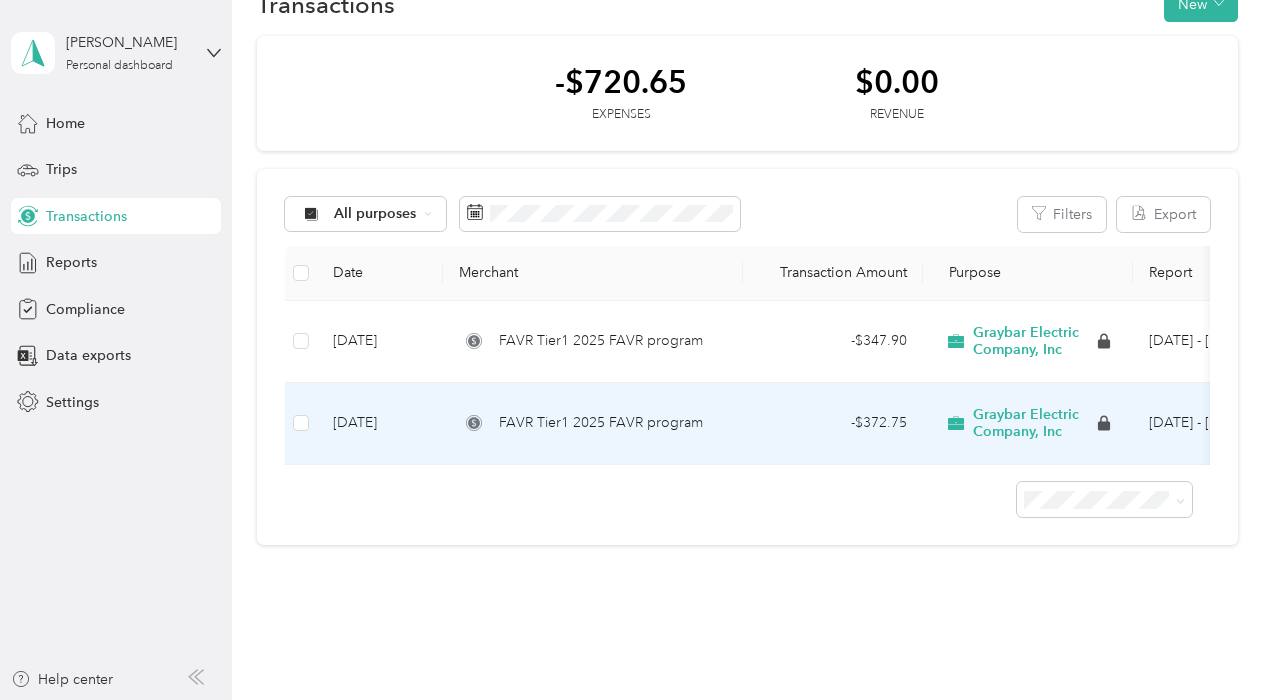 scroll, scrollTop: 0, scrollLeft: 0, axis: both 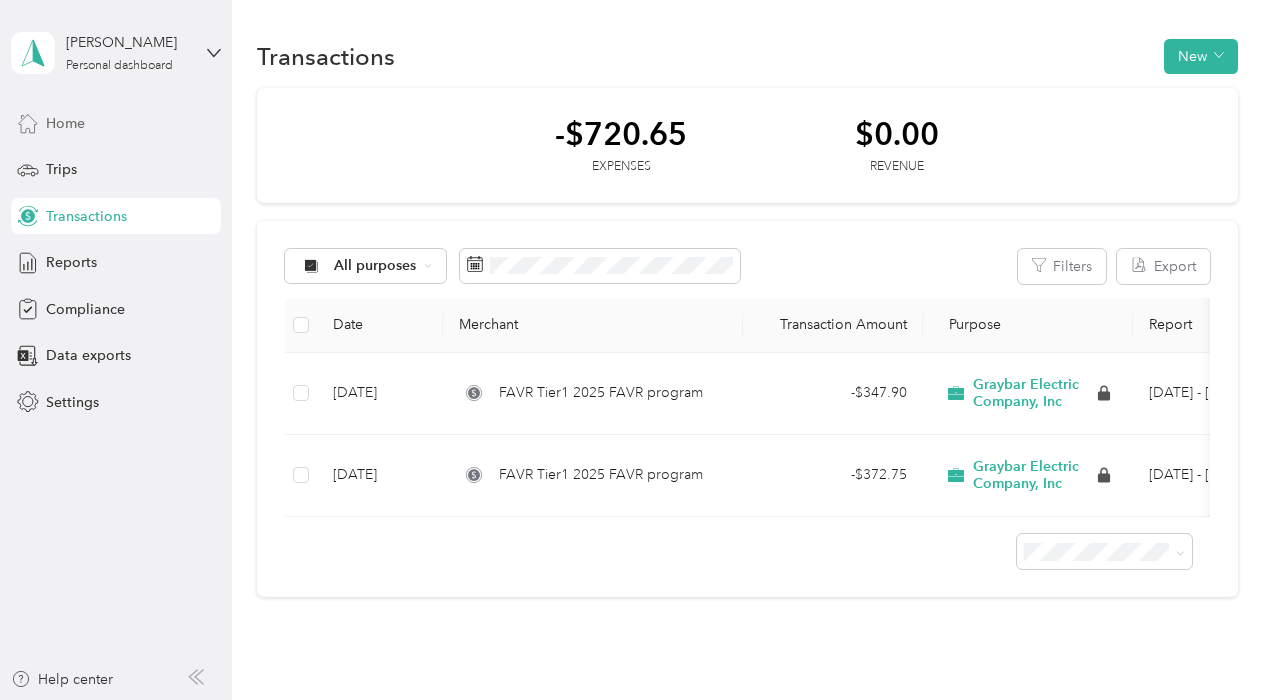 click on "Home" at bounding box center (65, 123) 